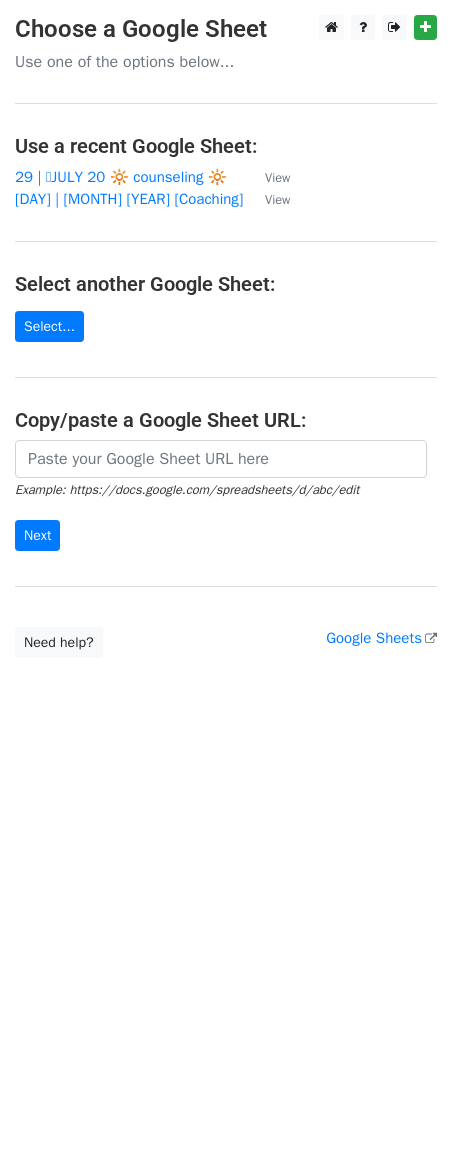 scroll, scrollTop: 0, scrollLeft: 0, axis: both 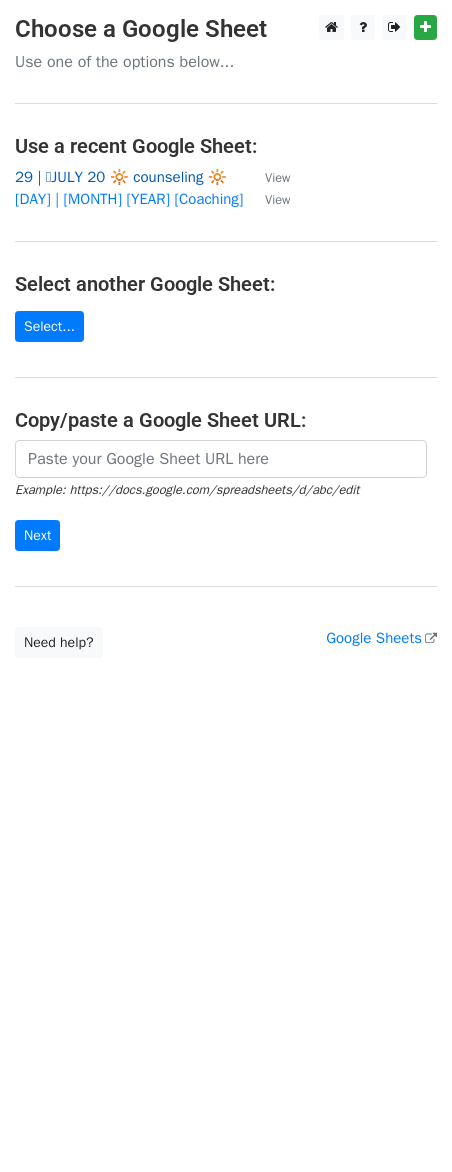 click on "29 | 🩵JULY 20 🔆 counseling 🔆" at bounding box center [121, 177] 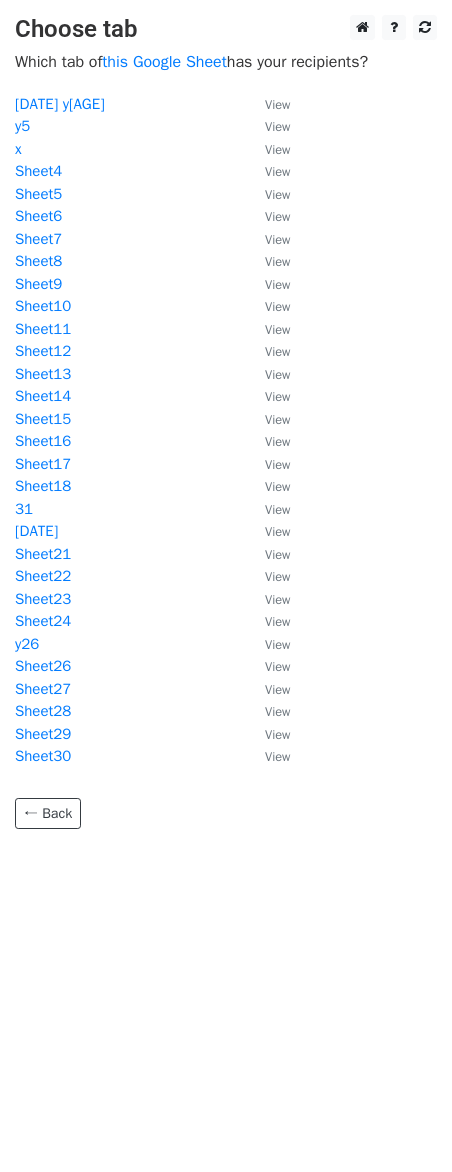 scroll, scrollTop: 0, scrollLeft: 0, axis: both 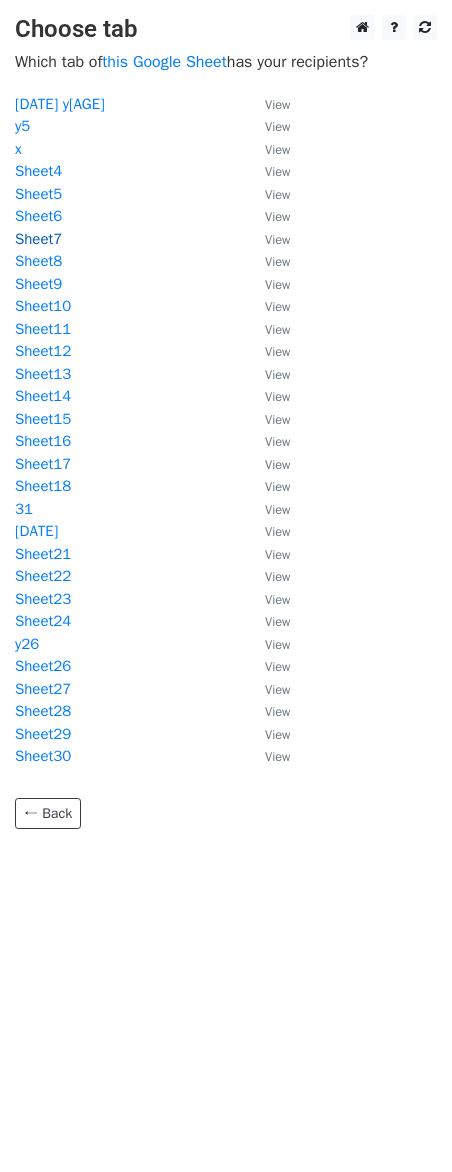 click on "Sheet7" at bounding box center [38, 239] 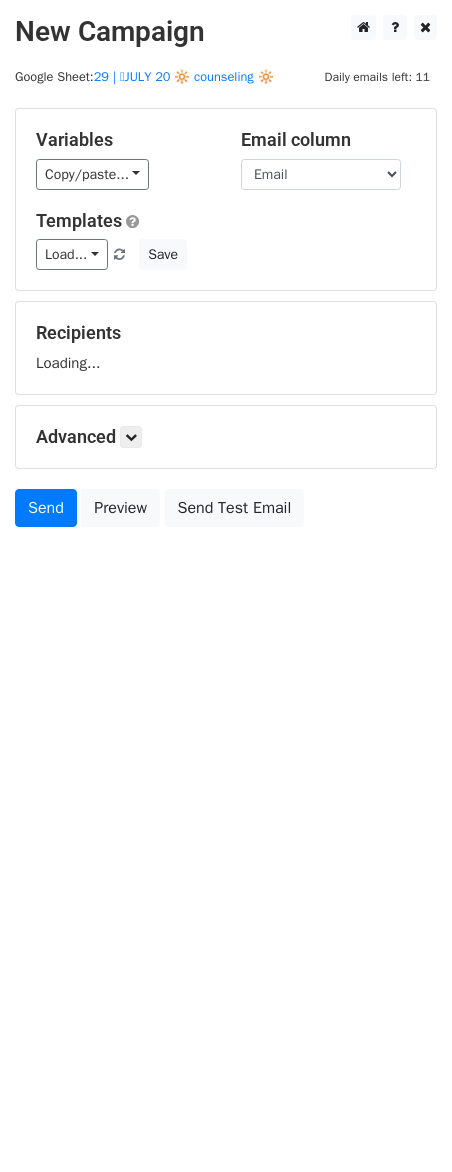 scroll, scrollTop: 0, scrollLeft: 0, axis: both 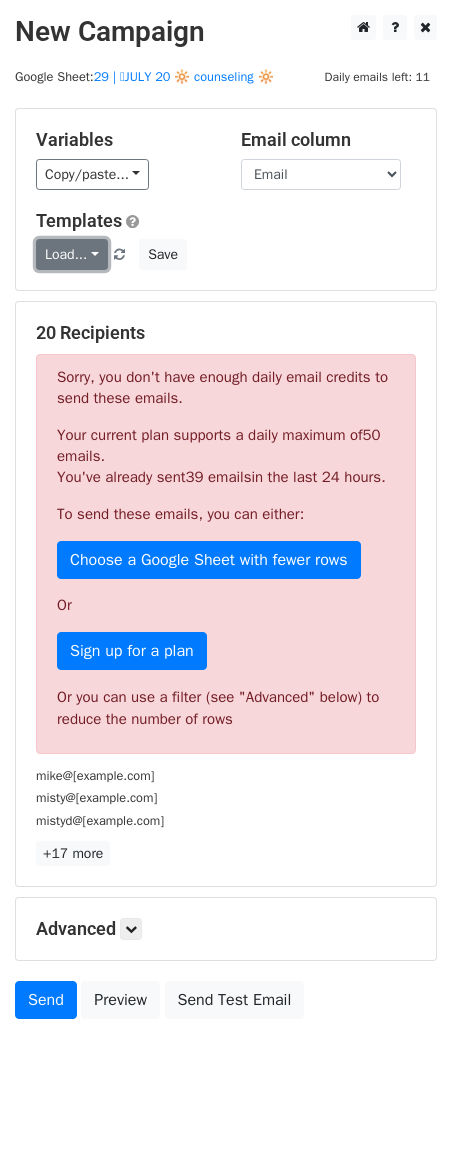 click on "Load..." at bounding box center [72, 254] 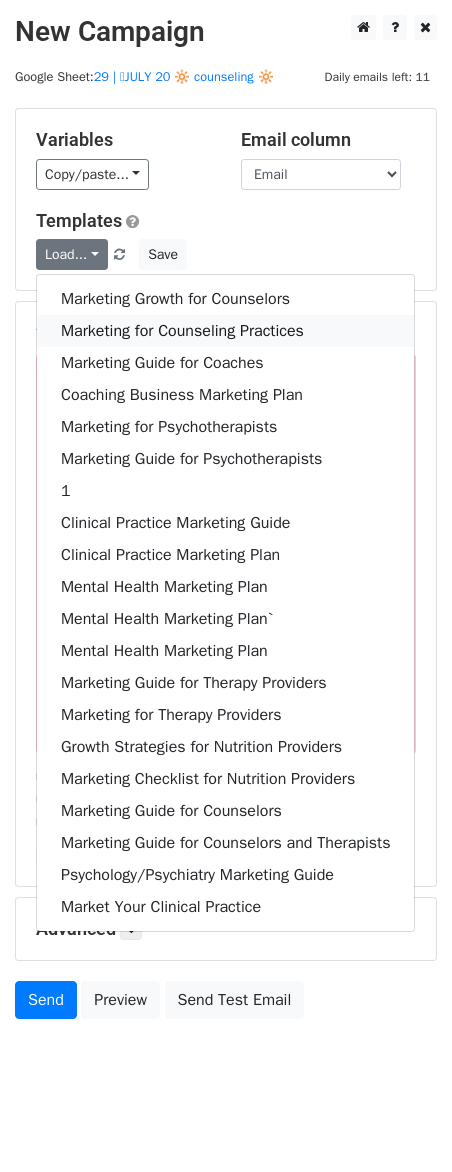 click on "Marketing for Counseling Practices" at bounding box center (225, 331) 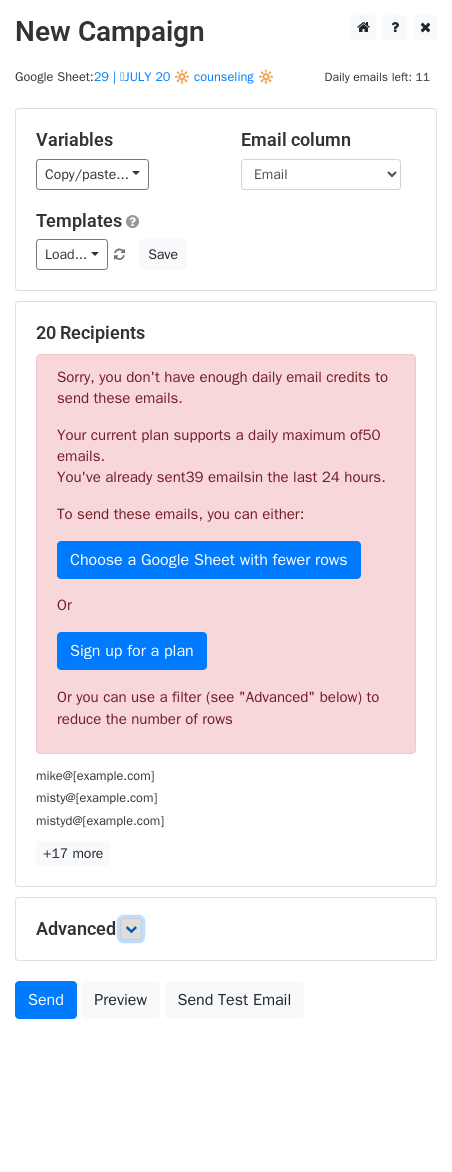 click at bounding box center (131, 929) 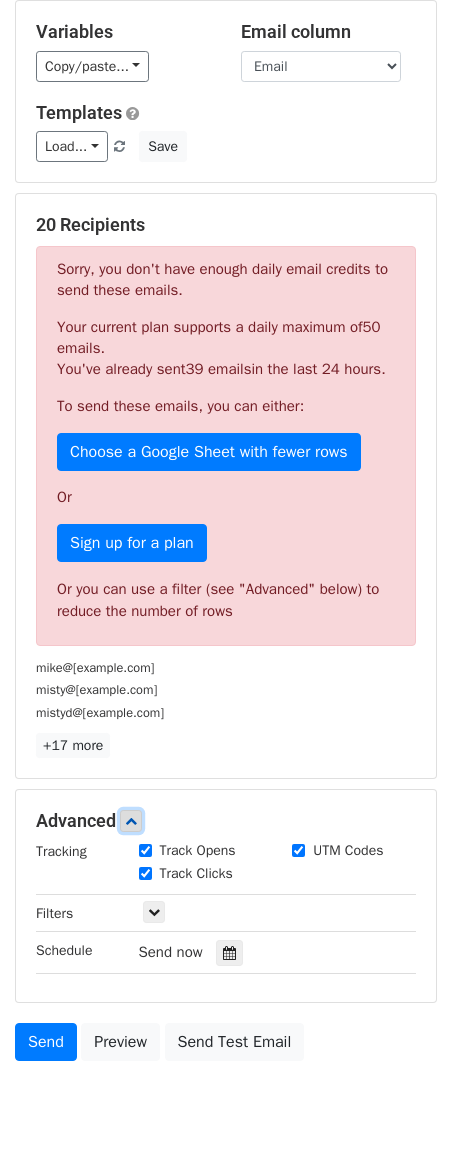 scroll, scrollTop: 234, scrollLeft: 0, axis: vertical 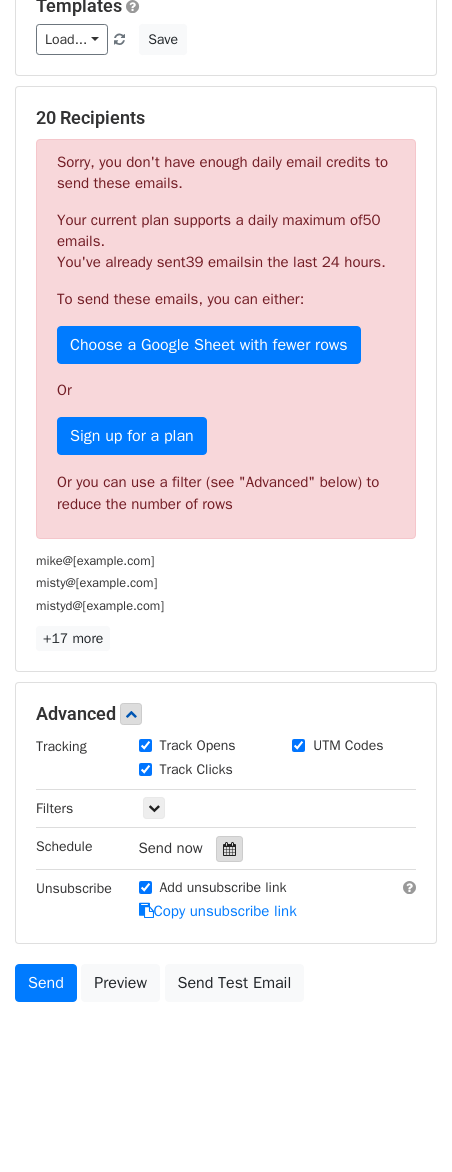 click at bounding box center [229, 849] 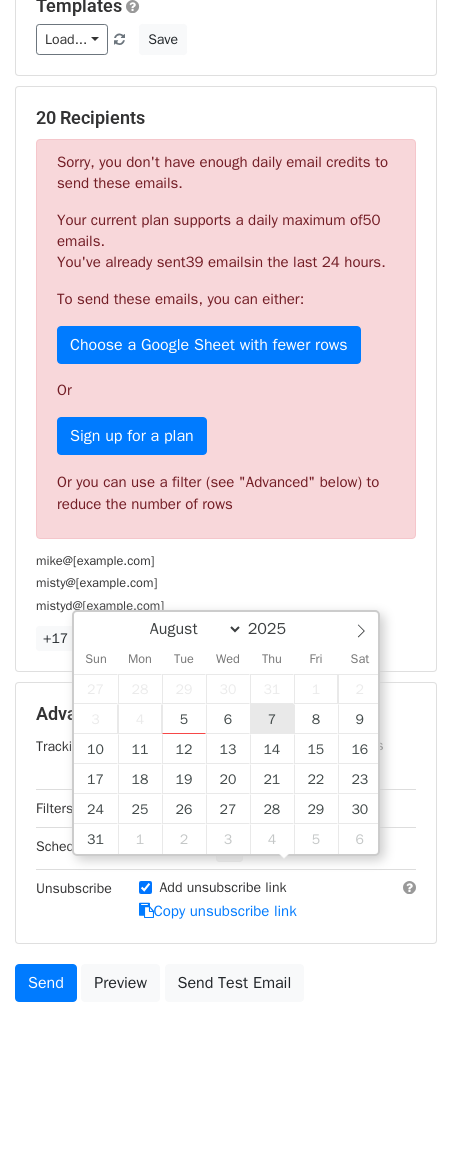 type on "2025-08-07 12:00" 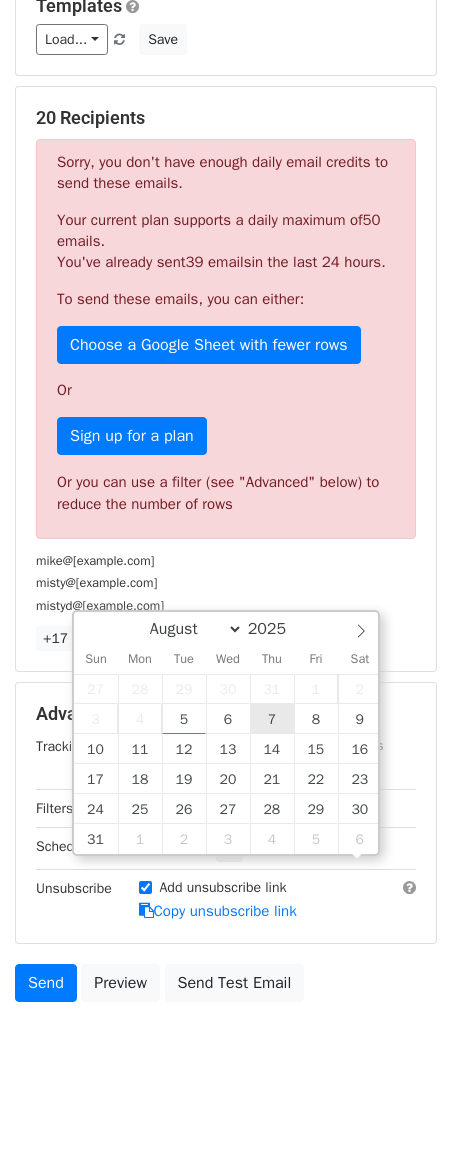 scroll, scrollTop: 1, scrollLeft: 0, axis: vertical 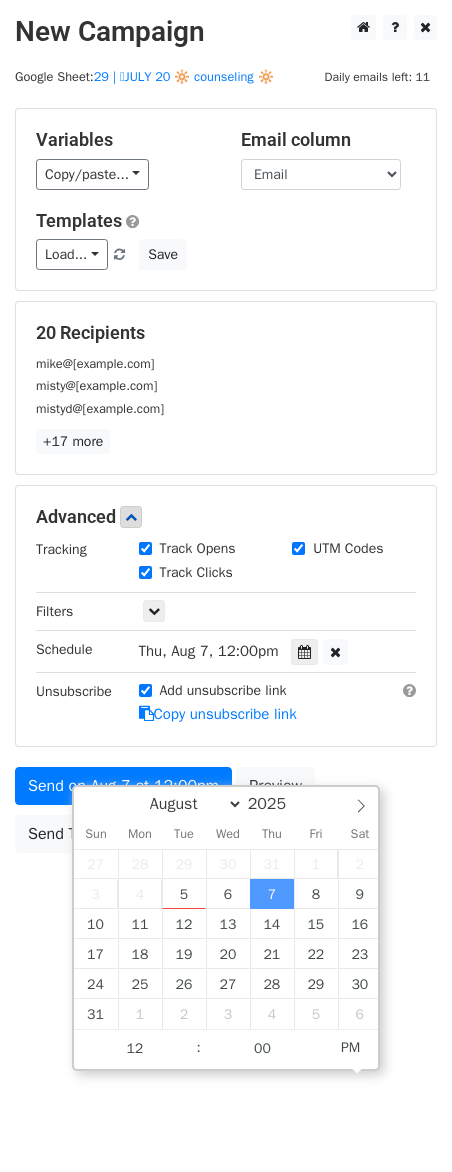 click on "Unsubscribe" at bounding box center (72, 703) 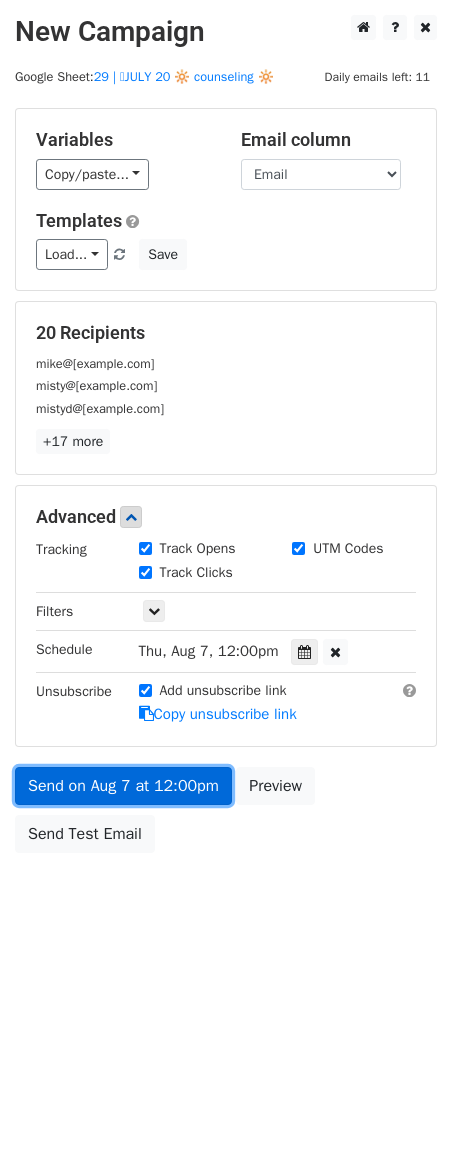 click on "Send on Aug 7 at 12:00pm" at bounding box center [123, 786] 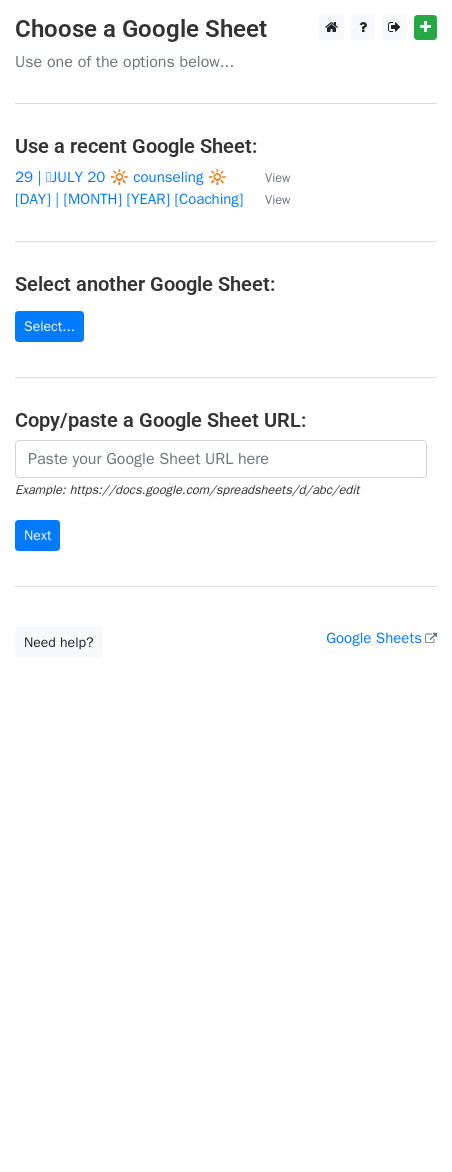 scroll, scrollTop: 0, scrollLeft: 0, axis: both 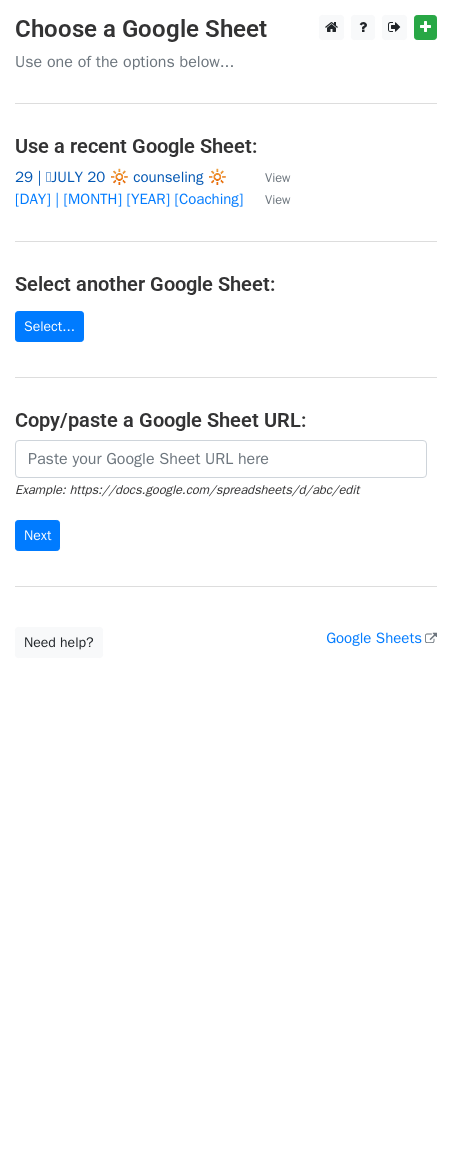 click on "29 | 🩵JULY 20 🔆 counseling 🔆" at bounding box center (121, 177) 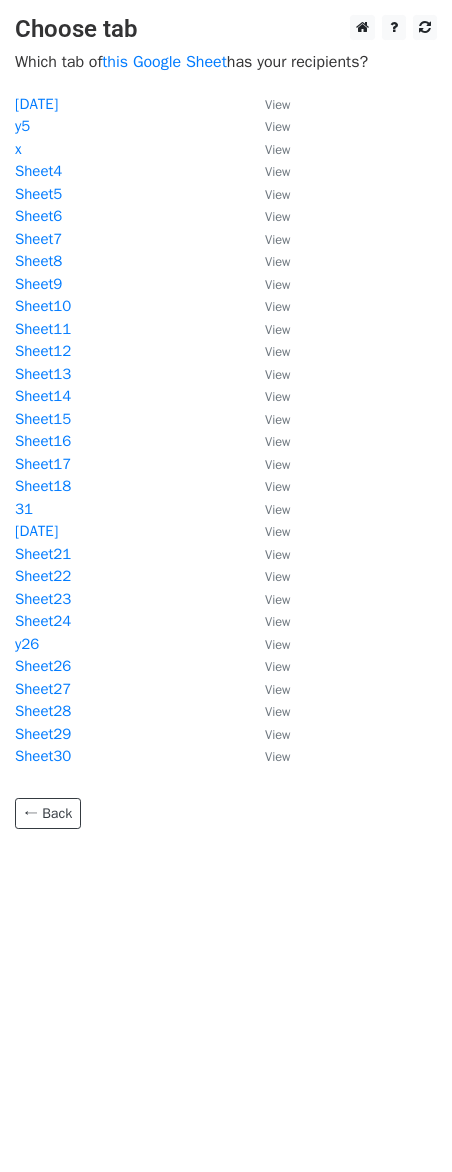 scroll, scrollTop: 0, scrollLeft: 0, axis: both 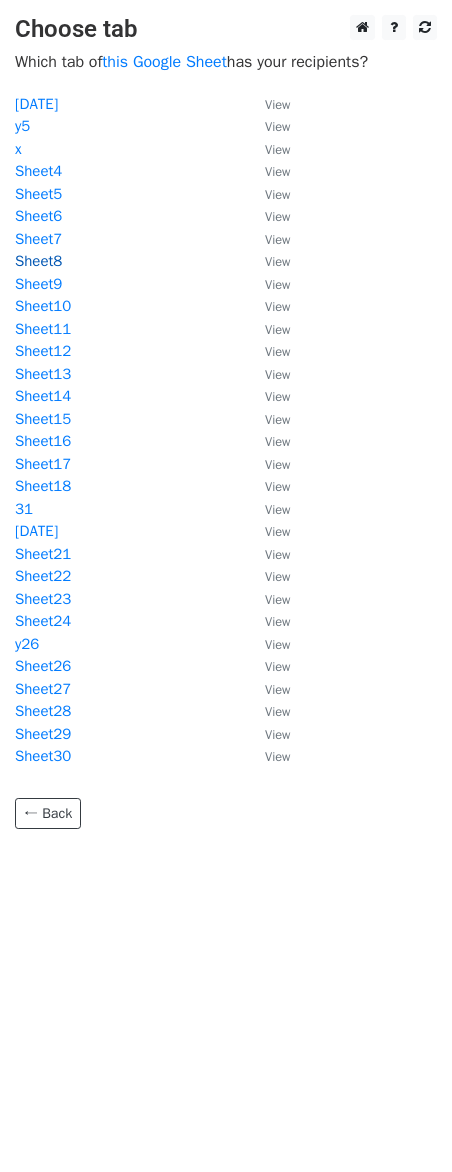 click on "Sheet8" at bounding box center (38, 261) 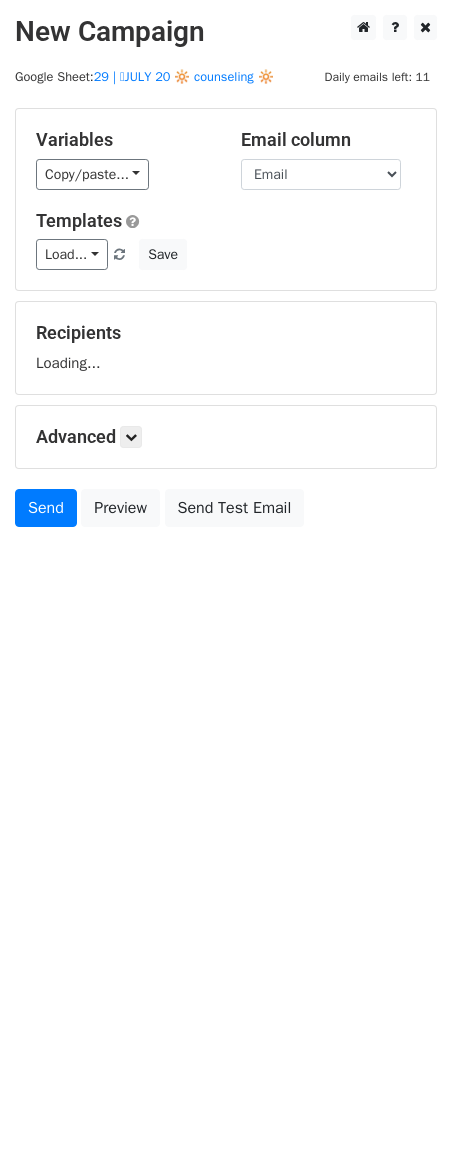 scroll, scrollTop: 0, scrollLeft: 0, axis: both 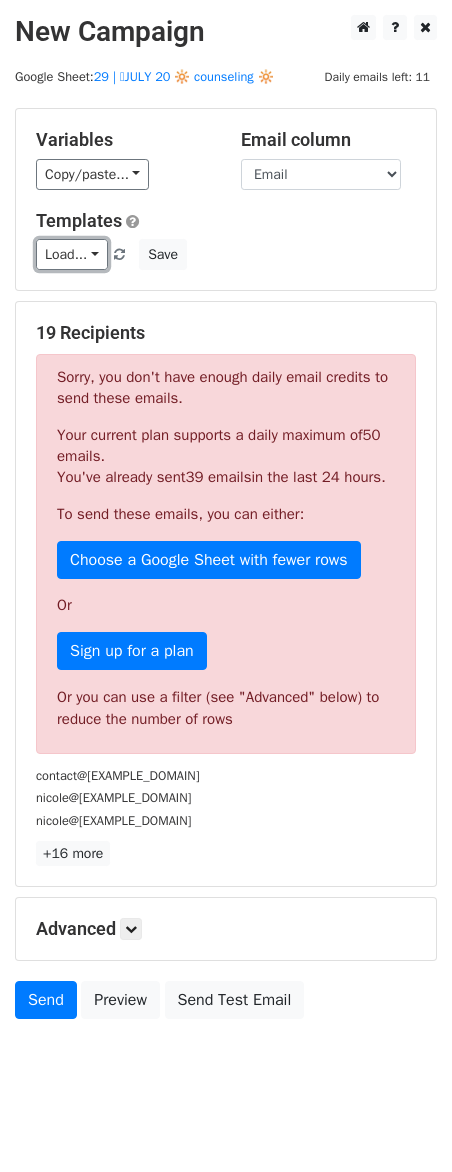 click on "Load..." at bounding box center (72, 254) 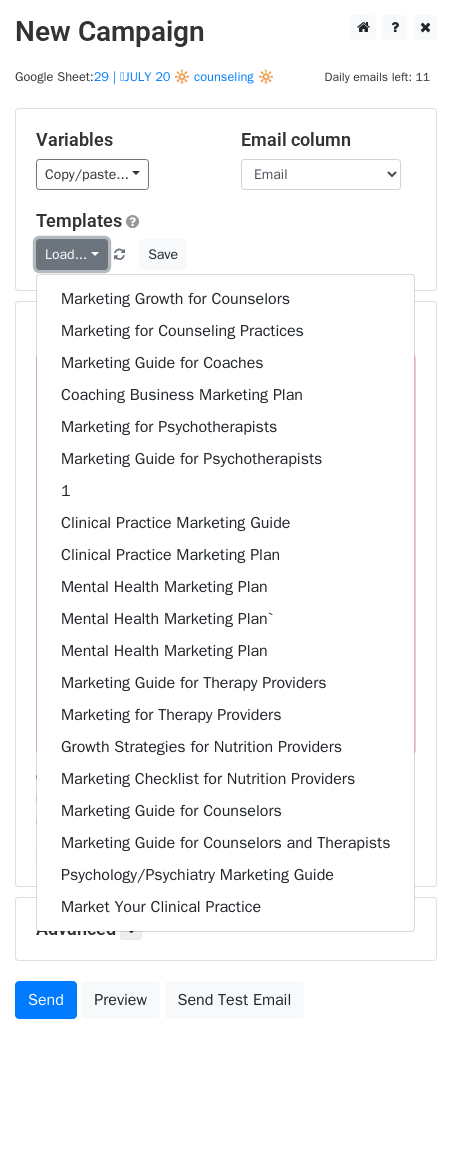 click on "Load..." at bounding box center [72, 254] 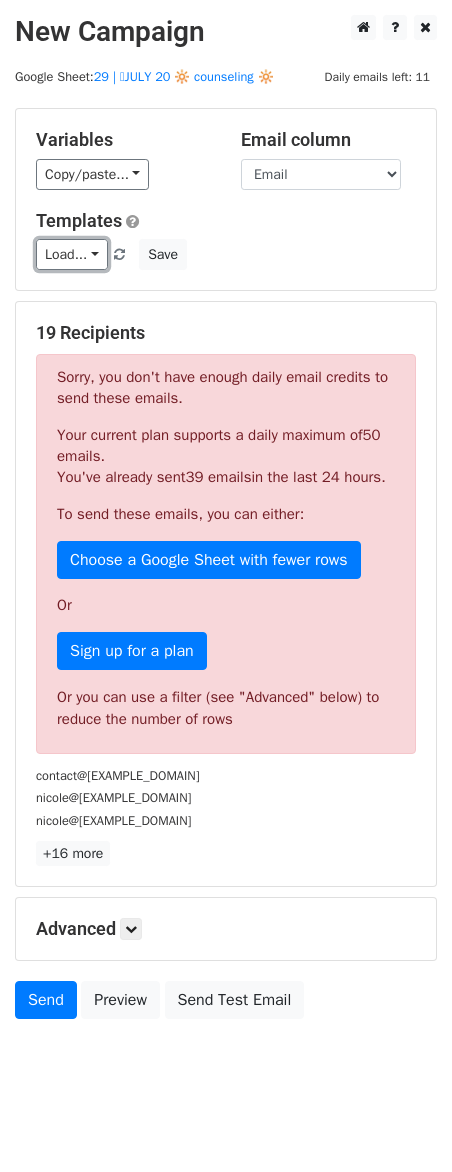 click on "Load..." at bounding box center (72, 254) 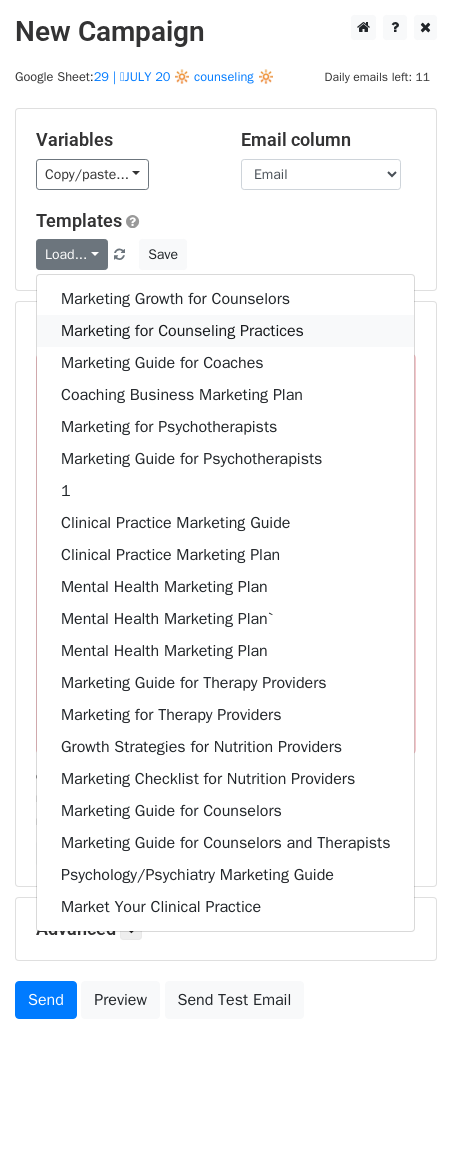 click on "Marketing for Counseling Practices" at bounding box center [225, 331] 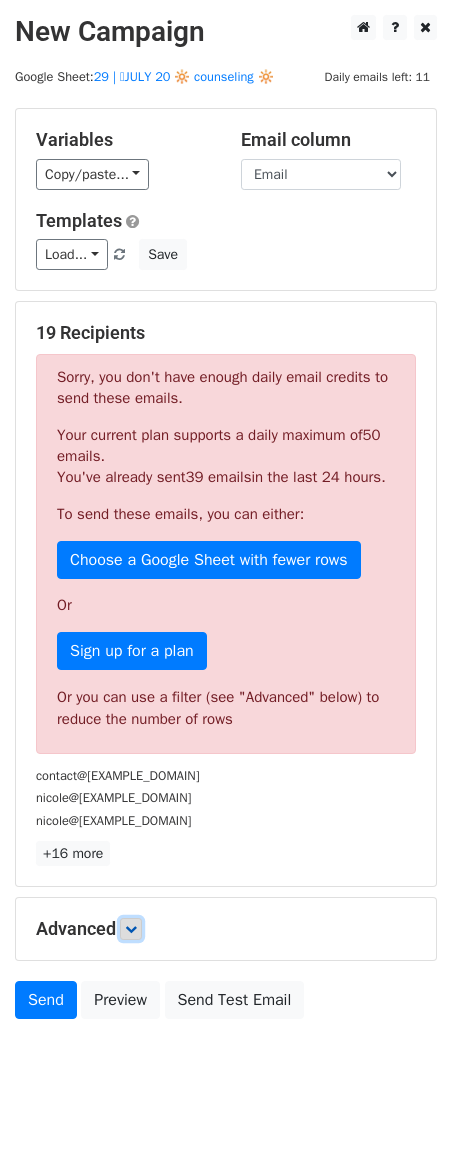 click at bounding box center [131, 929] 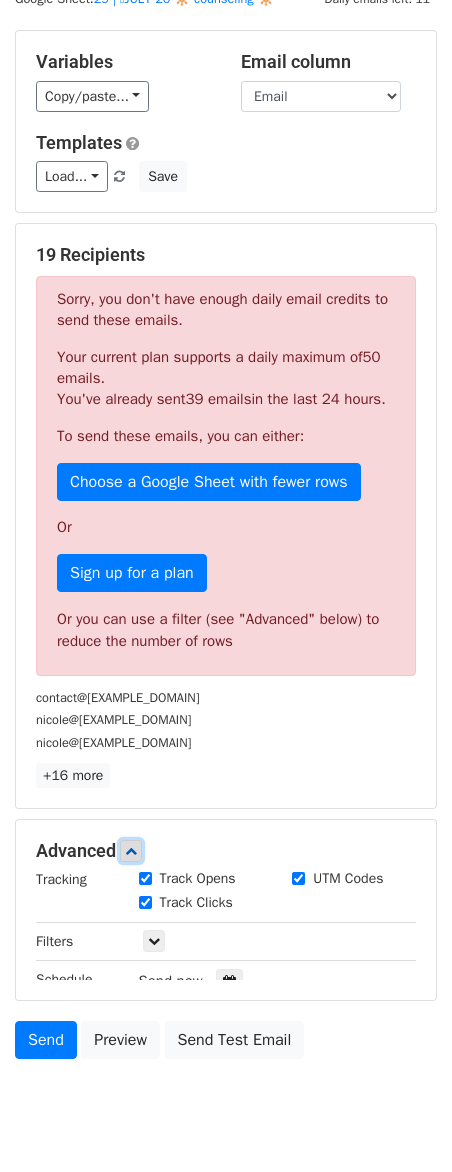 scroll, scrollTop: 234, scrollLeft: 0, axis: vertical 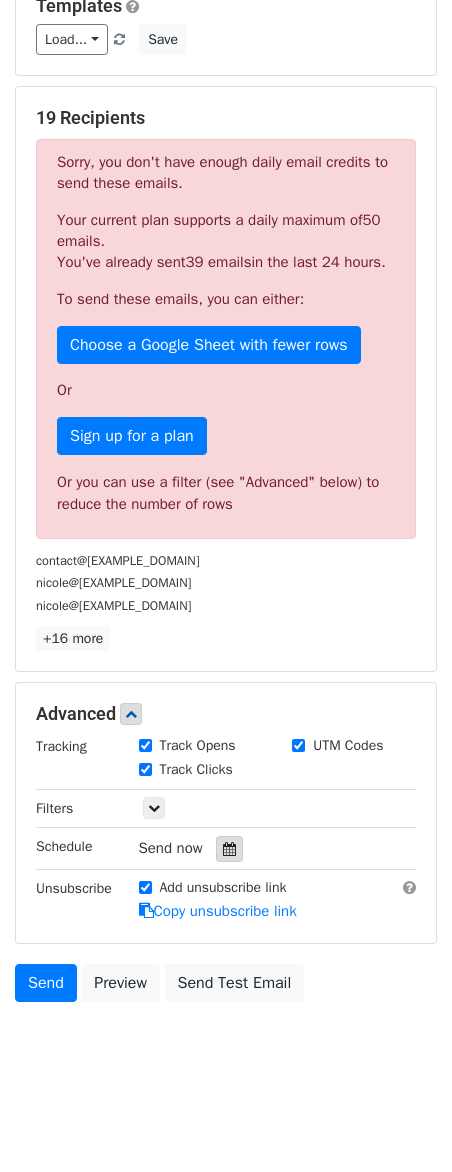 click at bounding box center [229, 849] 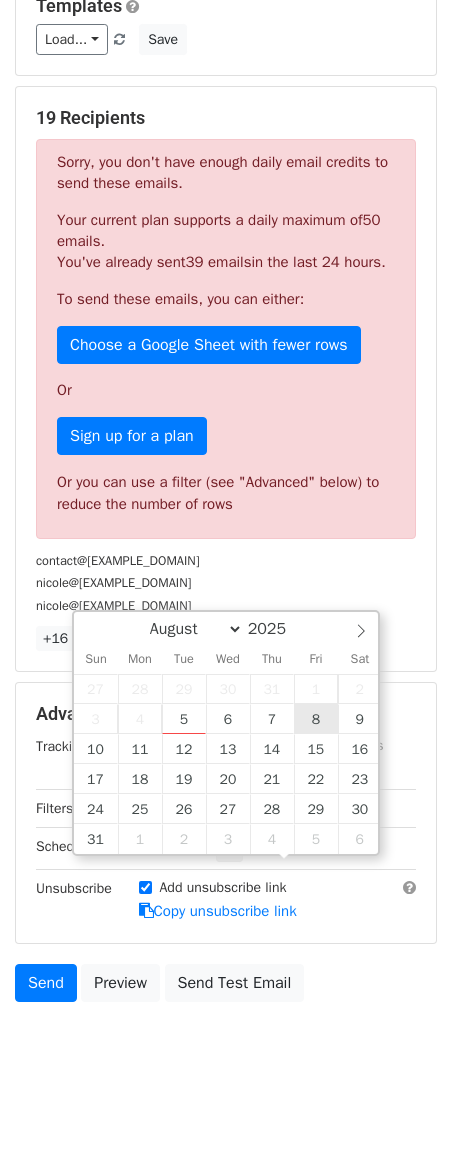 type on "2025-08-08 12:00" 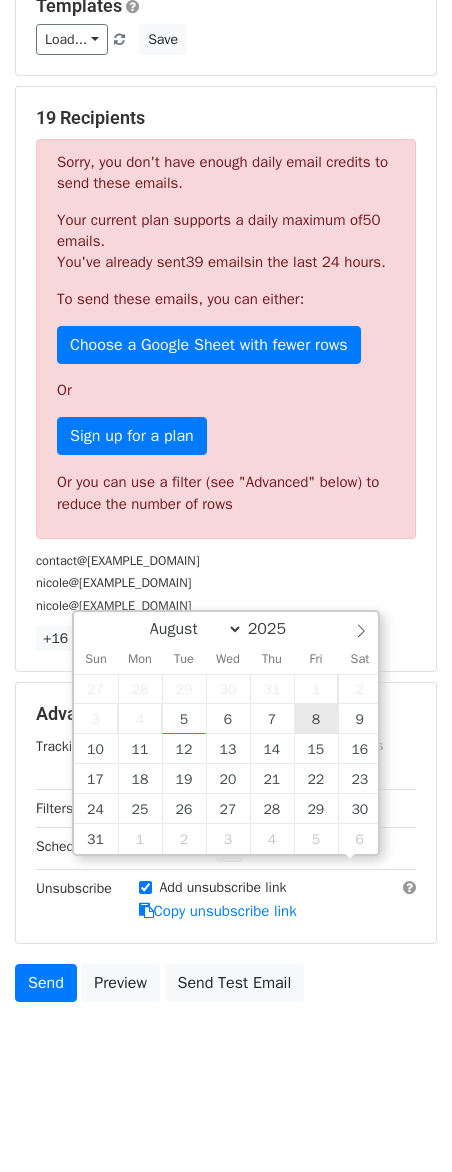 scroll, scrollTop: 1, scrollLeft: 0, axis: vertical 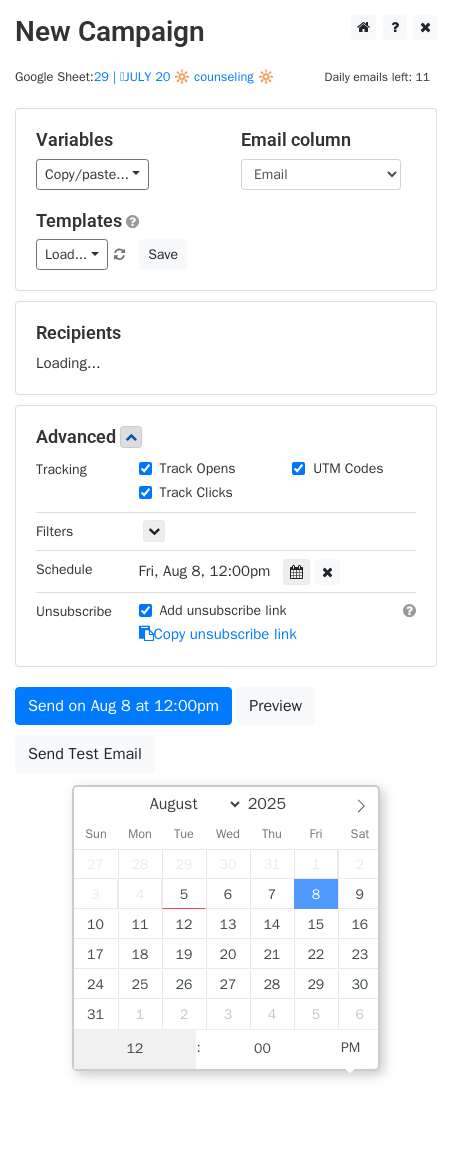 type on "3" 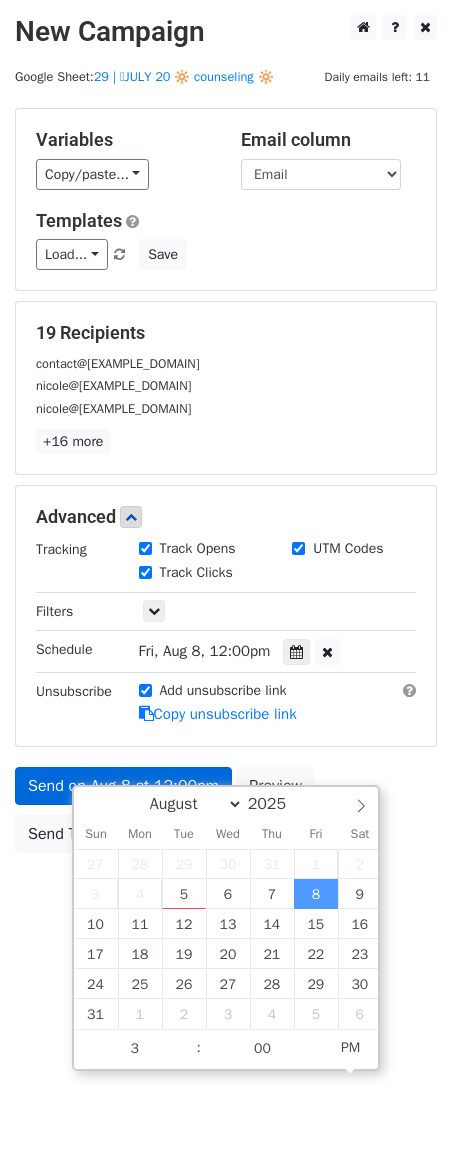type on "[DATE] [TIME]" 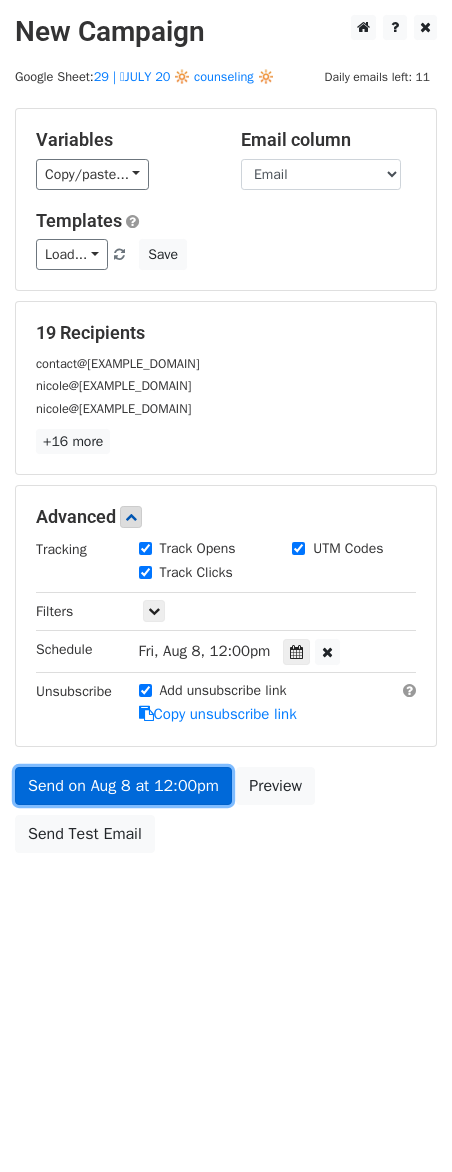 click on "Send on Aug 8 at 12:00pm" at bounding box center [123, 786] 